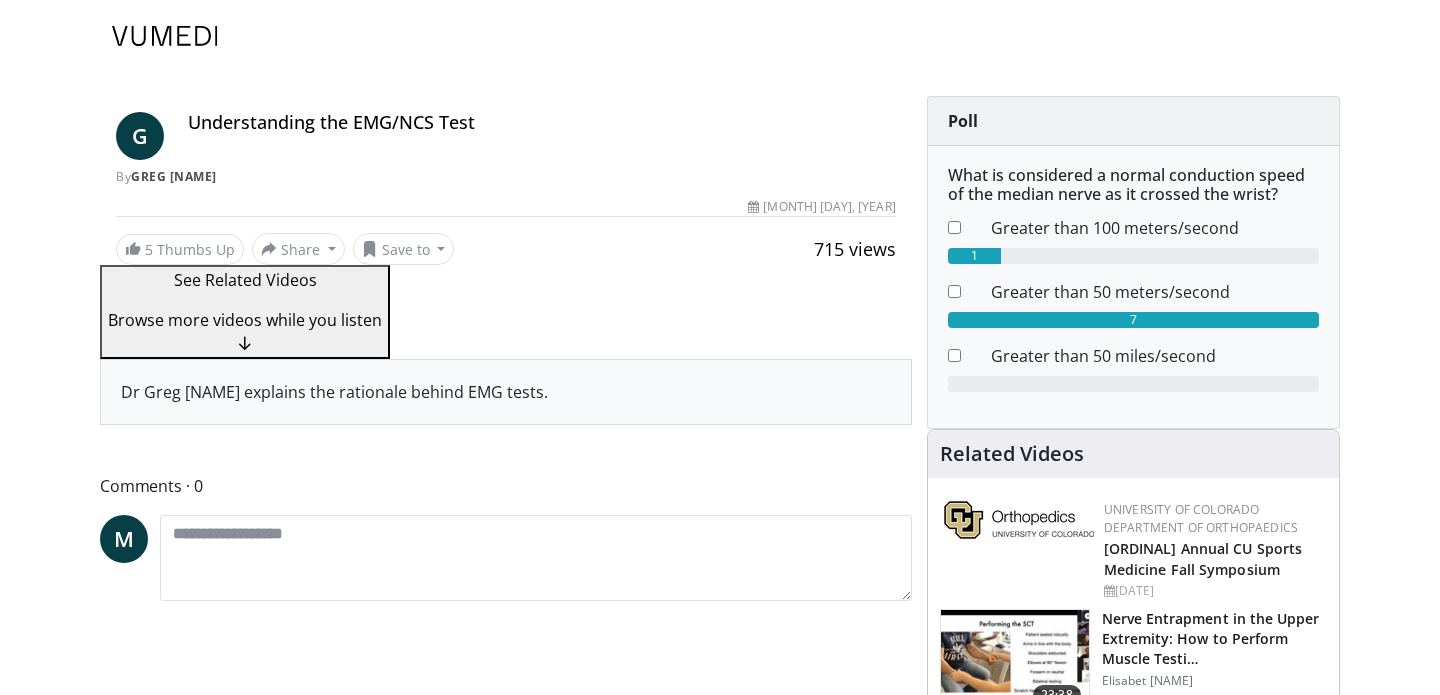 scroll, scrollTop: 0, scrollLeft: 0, axis: both 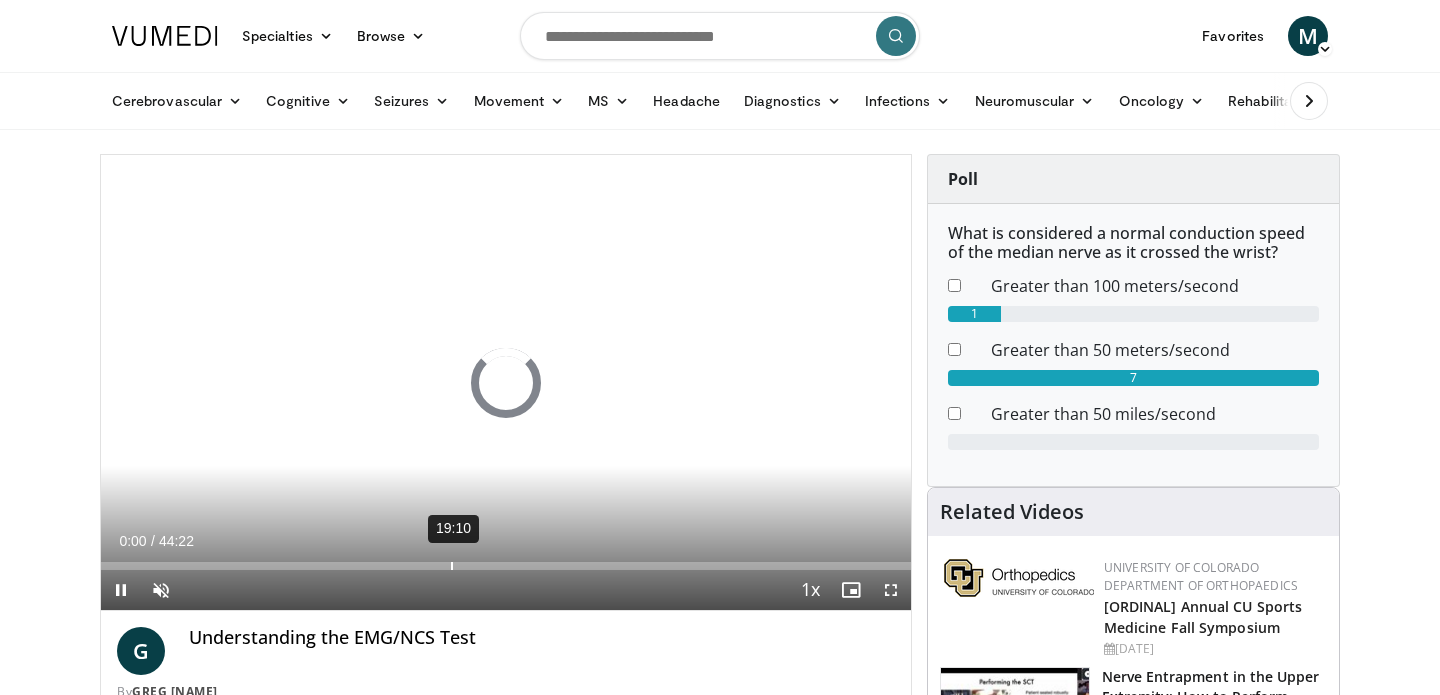 click on "19:10" at bounding box center (452, 566) 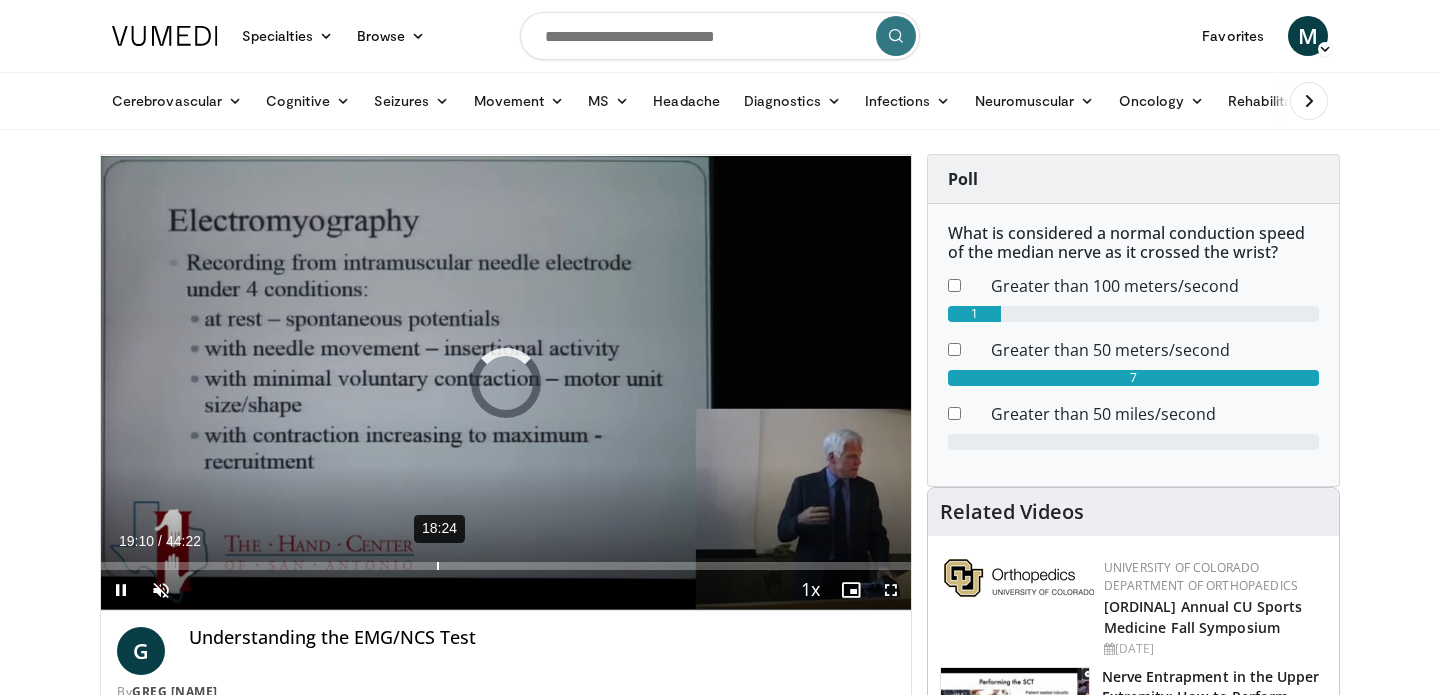 click on "18:24" at bounding box center [438, 566] 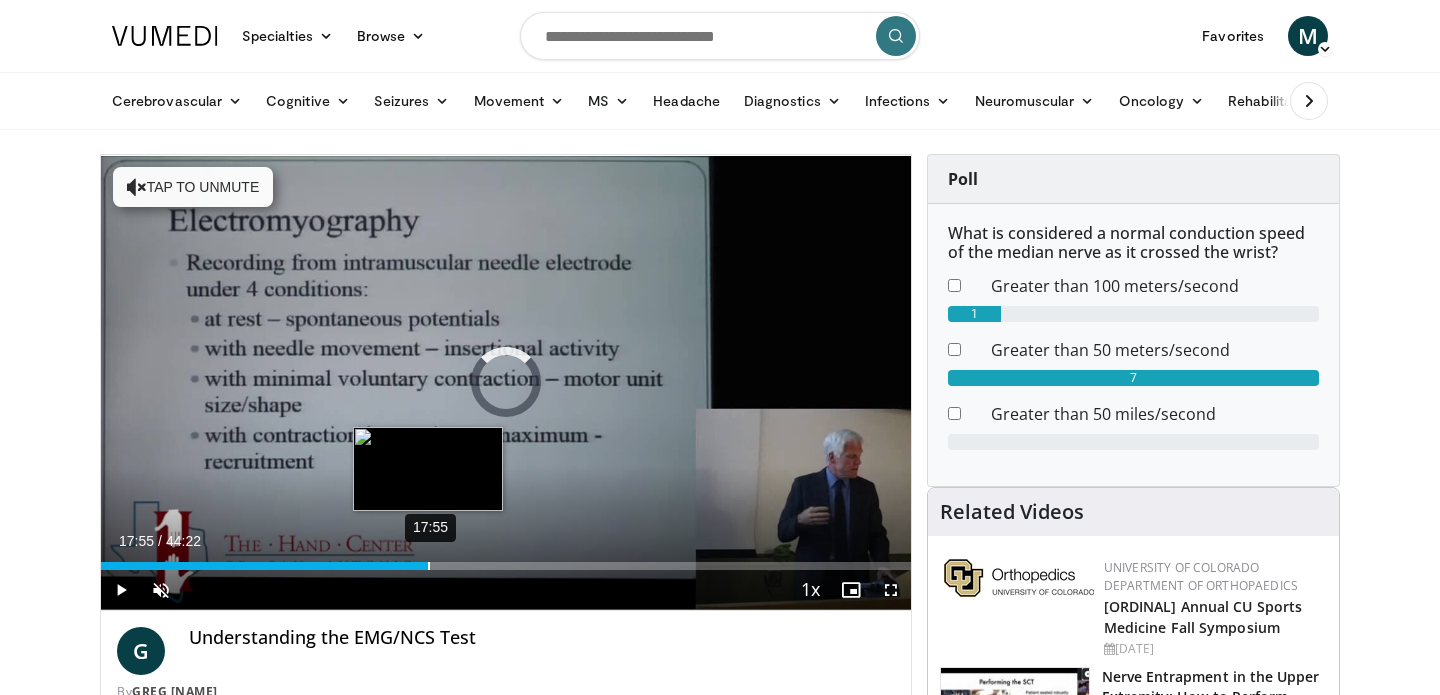 click on "17:55" at bounding box center [429, 566] 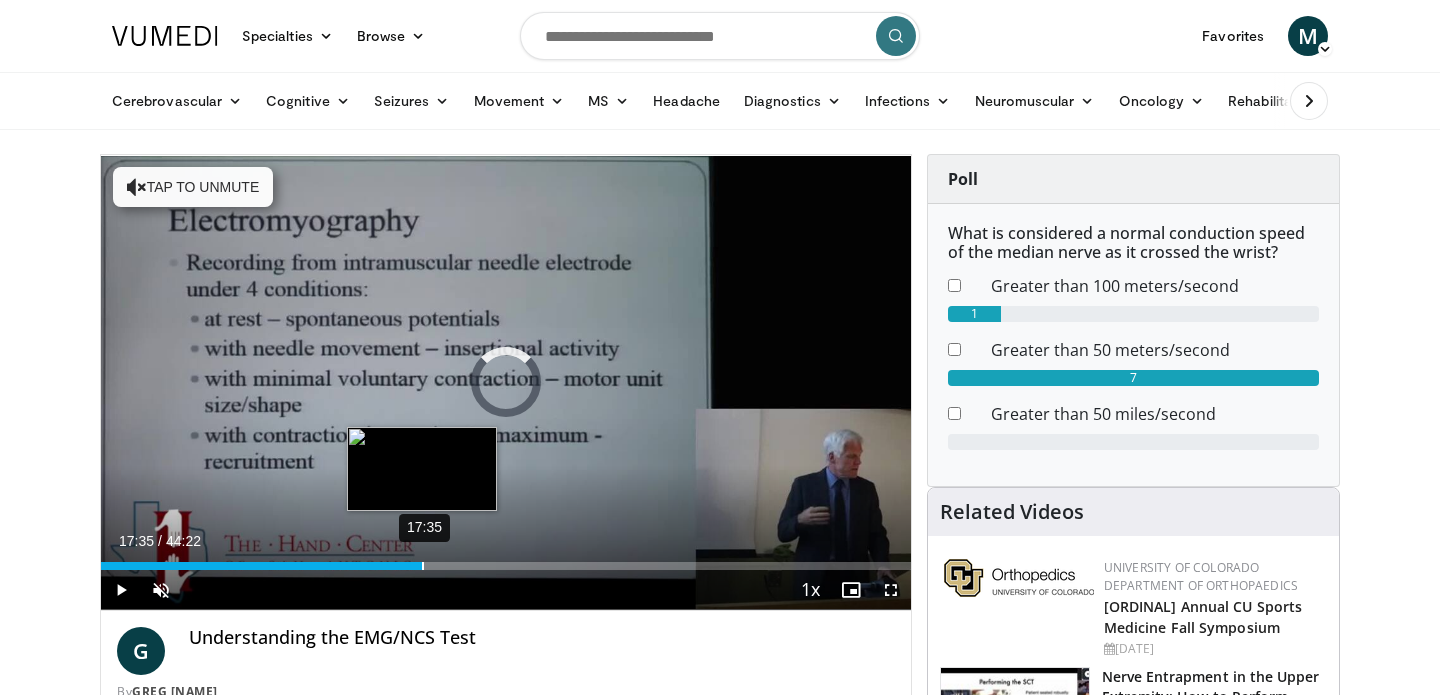 click on "17:35" at bounding box center [423, 566] 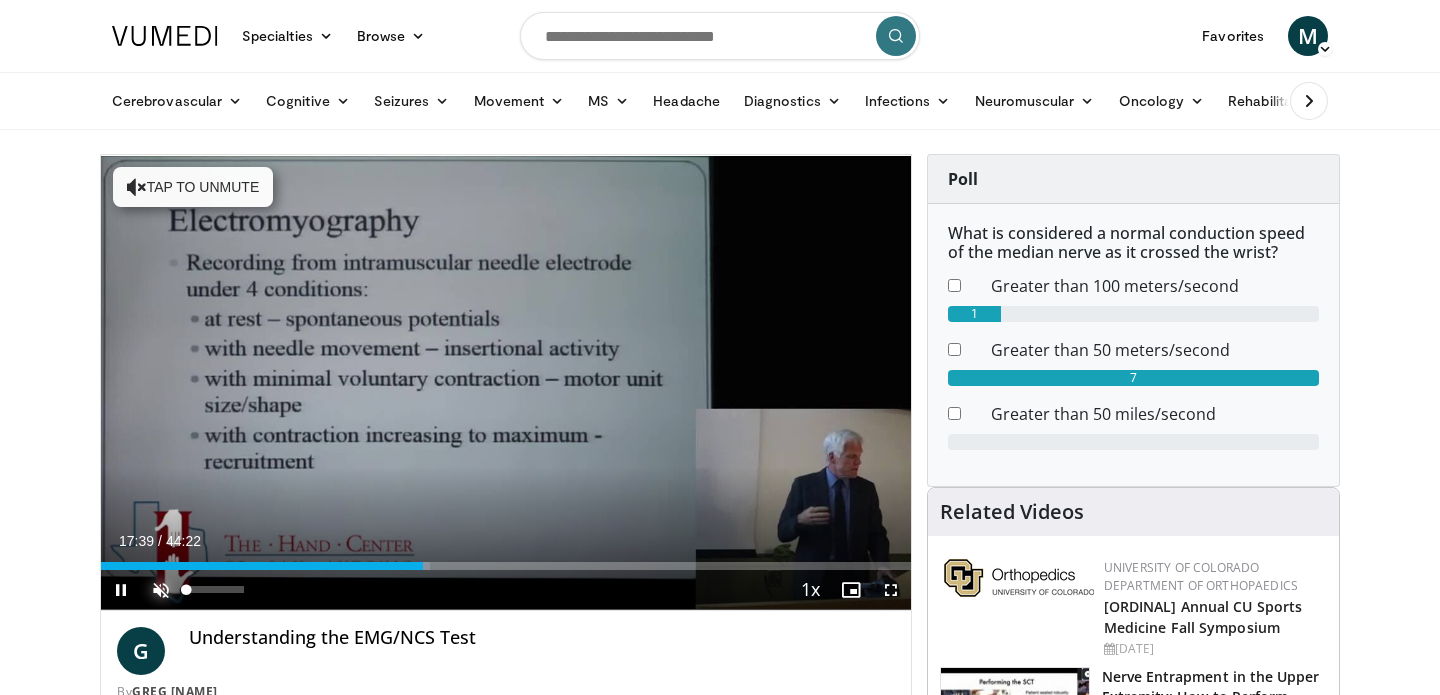click at bounding box center [161, 590] 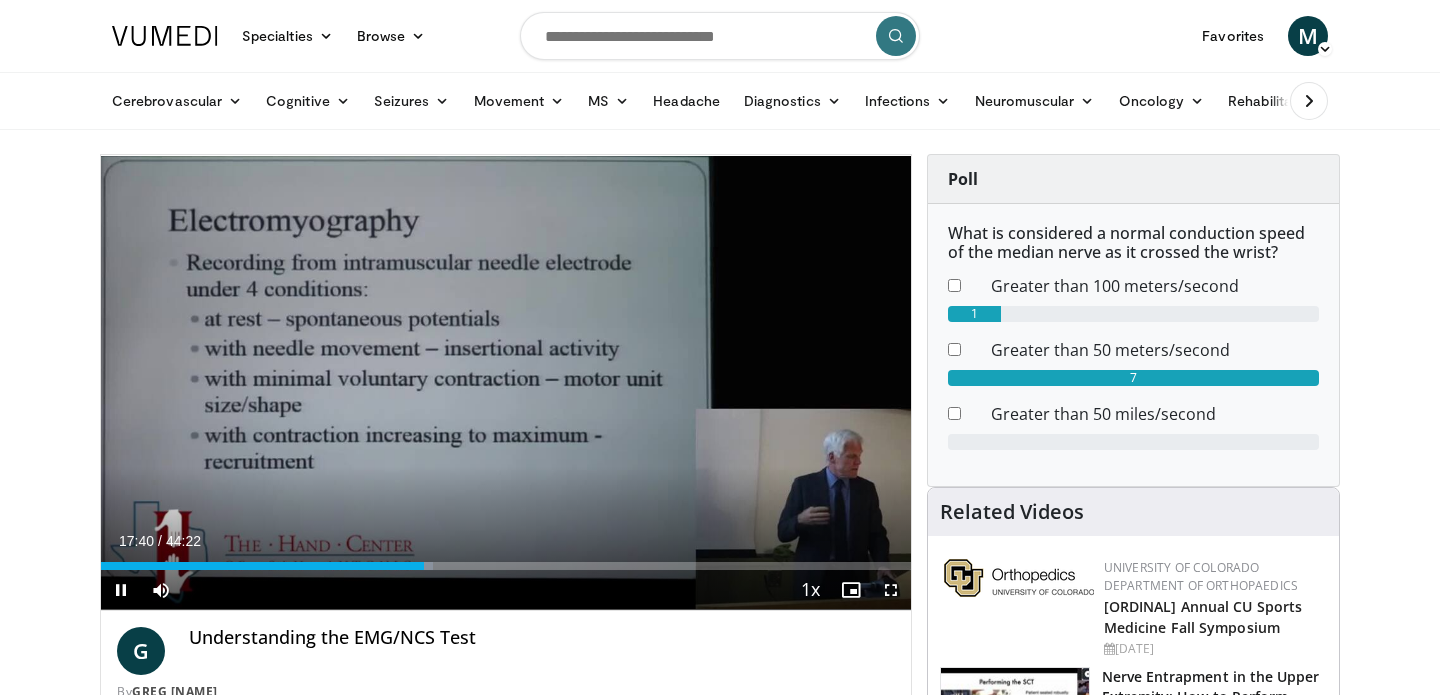 click on "Current Time  17:40 / Duration  44:22 Pause Skip Backward Skip Forward Mute 74% Loaded :  40.97% 17:40 22:44 Stream Type  LIVE Seek to live, currently behind live LIVE   1x Playback Rate 0.5x 0.75x 1x , selected 1.25x 1.5x 1.75x 2x Chapters Chapters Descriptions descriptions off , selected Captions captions settings , opens captions settings dialog captions off , selected Audio Track en (Main) , selected Fullscreen Enable picture-in-picture mode" at bounding box center (506, 590) 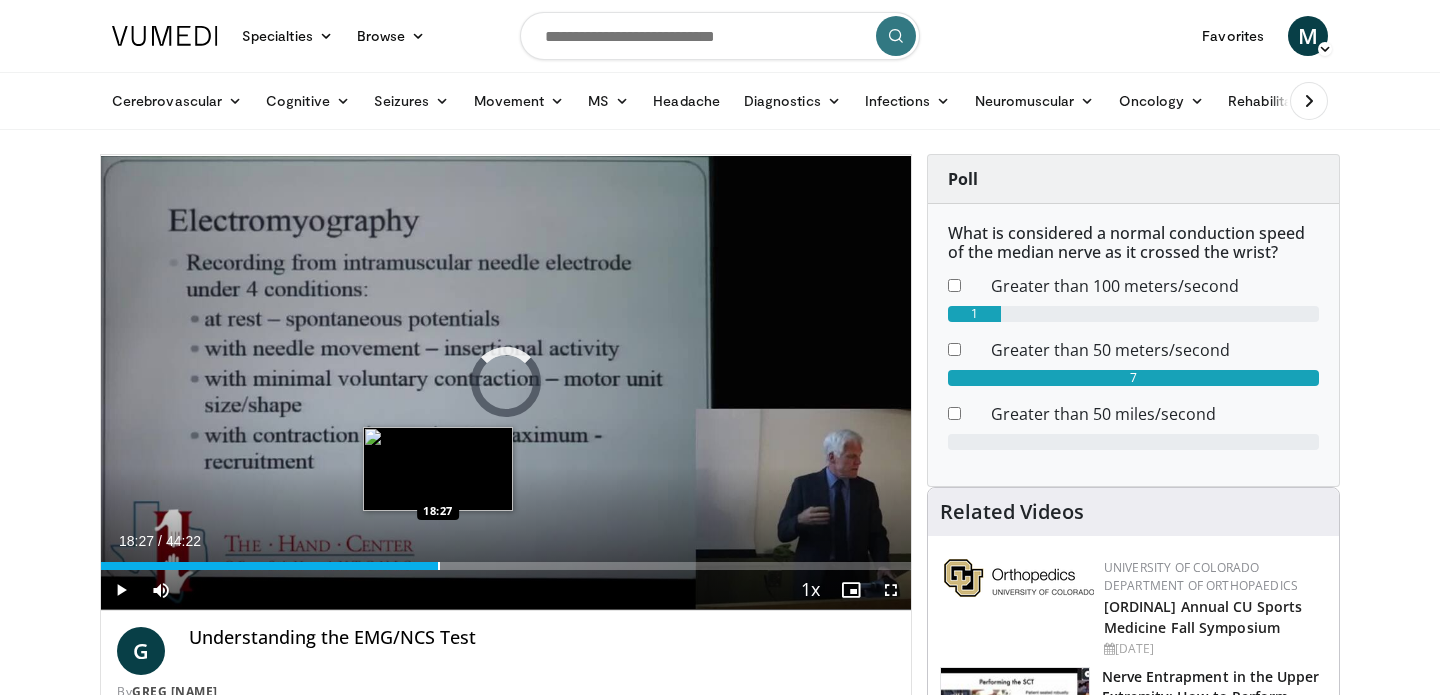click at bounding box center [439, 566] 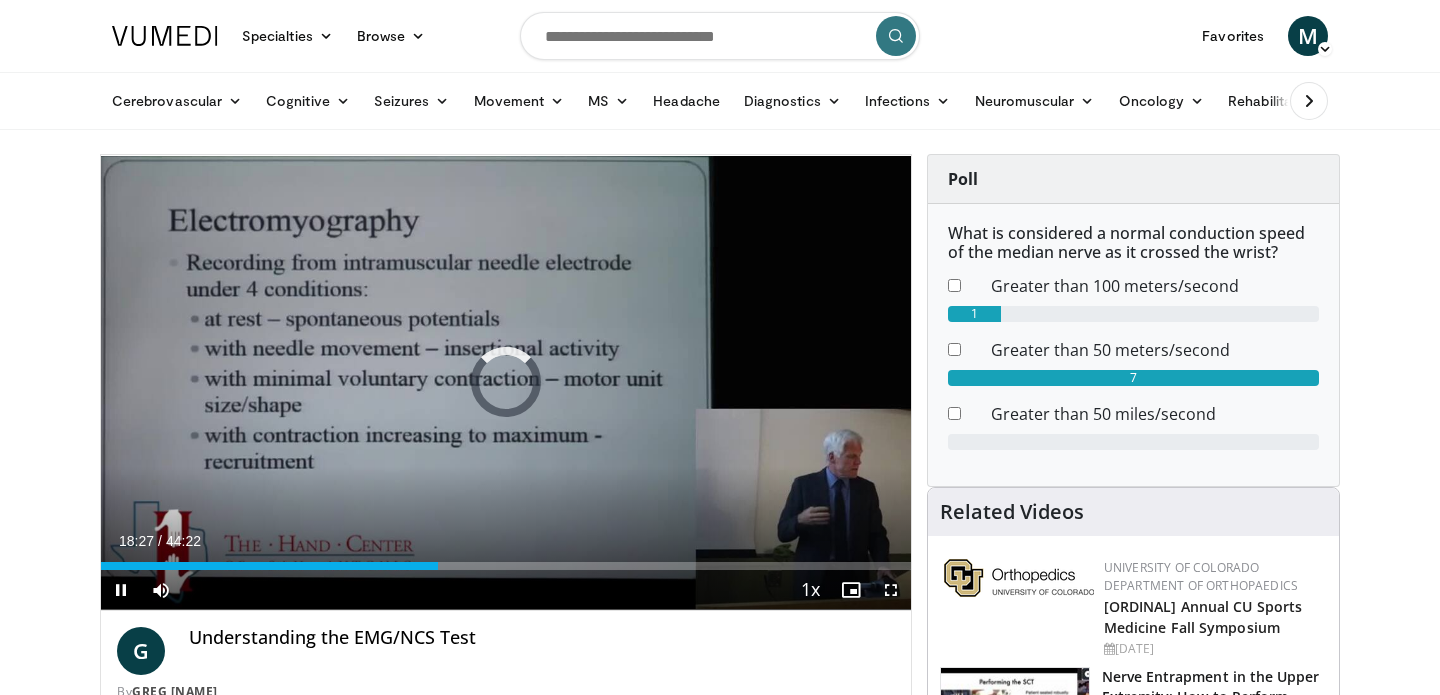 click on "Current Time  18:27 / Duration  44:22 Pause Skip Backward Skip Forward Mute 74% Loaded :  0.00% 18:27 18:37 Stream Type  LIVE Seek to live, currently behind live LIVE   1x Playback Rate 0.5x 0.75x 1x , selected 1.25x 1.5x 1.75x 2x Chapters Chapters Descriptions descriptions off , selected Captions captions settings , opens captions settings dialog captions off , selected Audio Track en (Main) , selected Fullscreen Enable picture-in-picture mode" at bounding box center [506, 590] 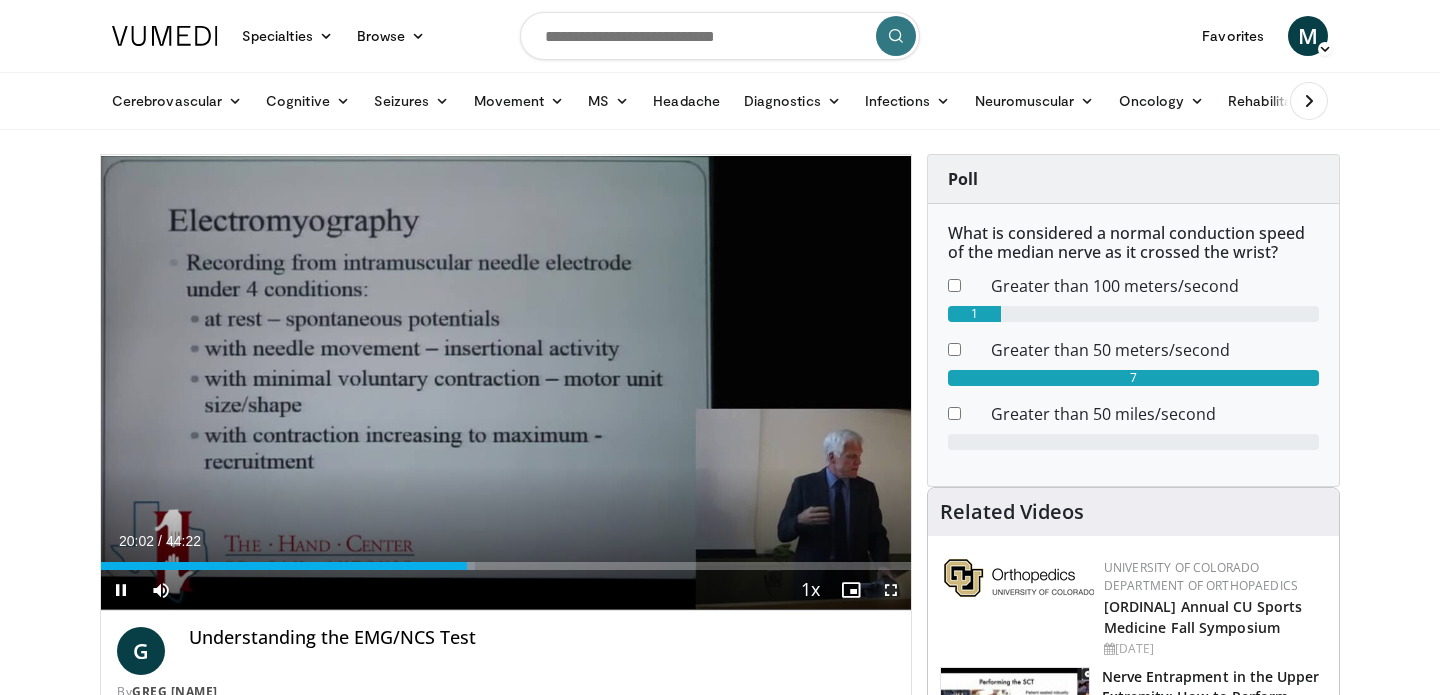 click at bounding box center (891, 590) 